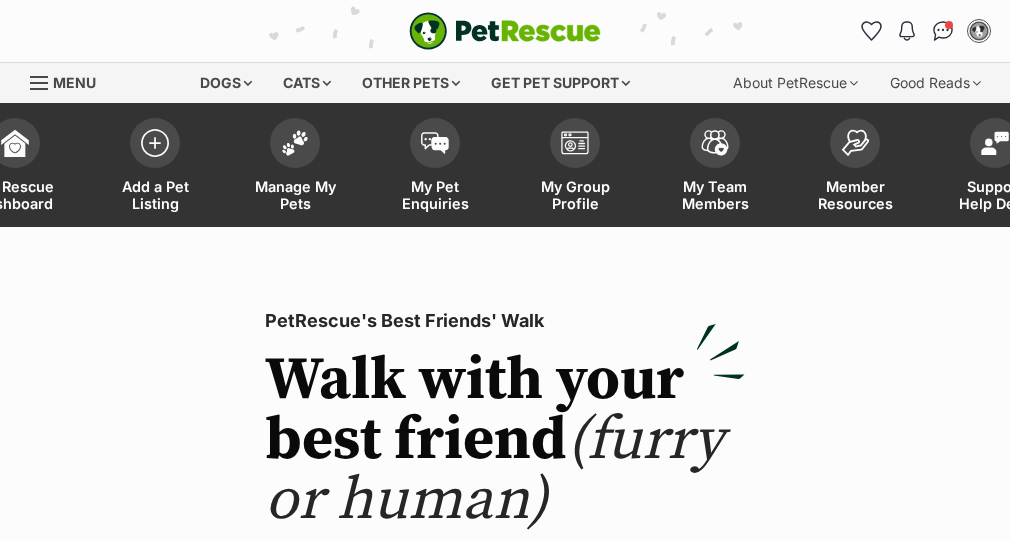 scroll, scrollTop: 0, scrollLeft: 0, axis: both 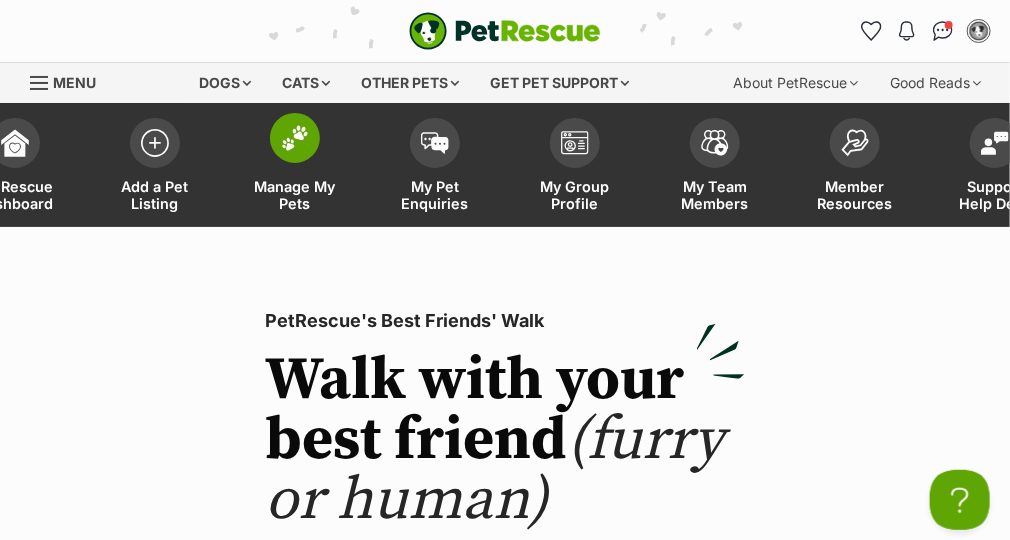 click at bounding box center [295, 138] 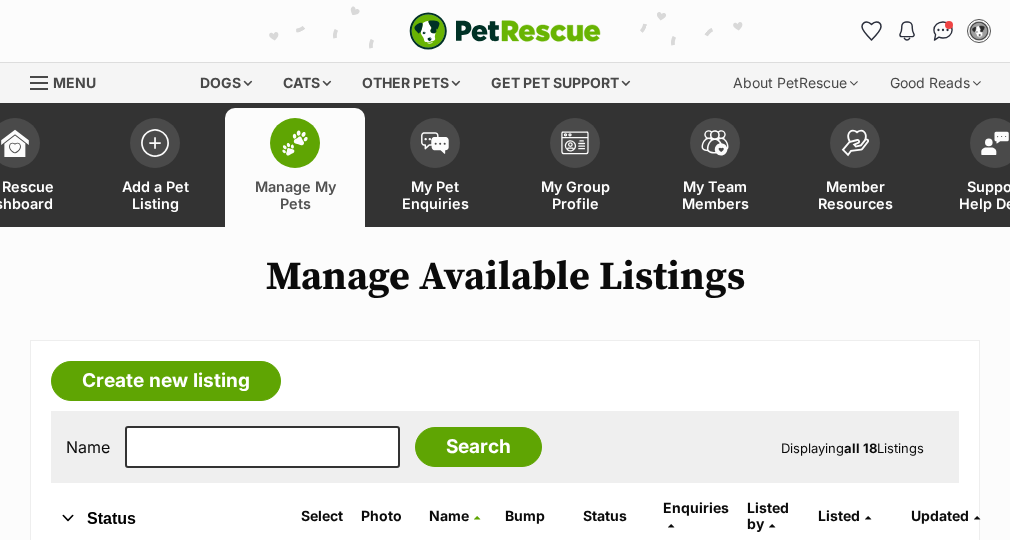 scroll, scrollTop: 0, scrollLeft: 0, axis: both 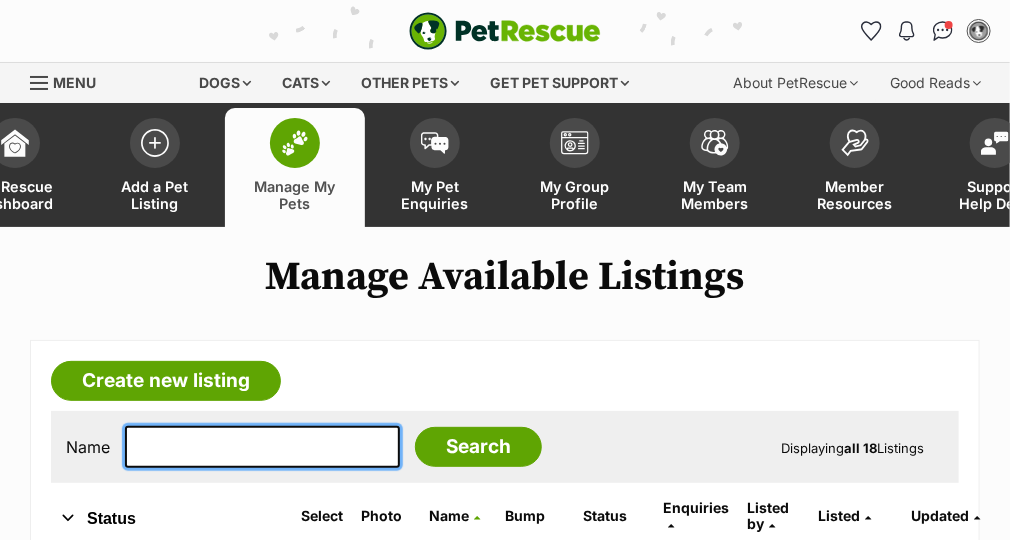 click at bounding box center (262, 447) 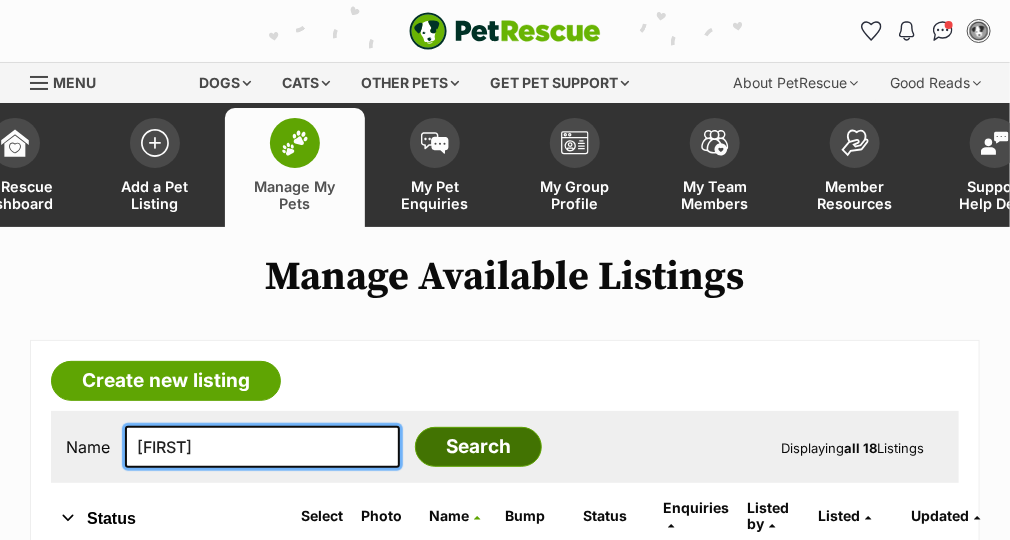 type on "georgie" 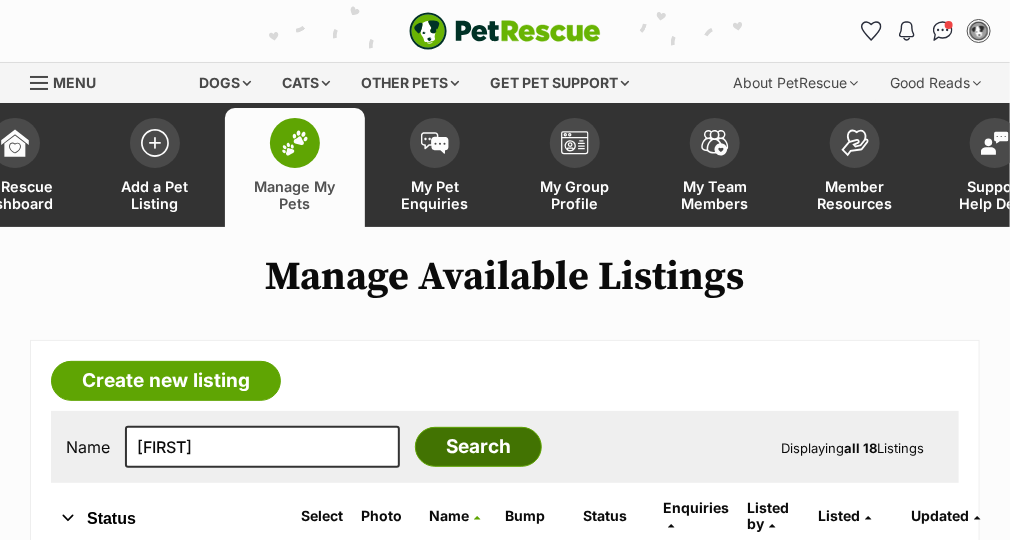 click on "Search" at bounding box center (478, 447) 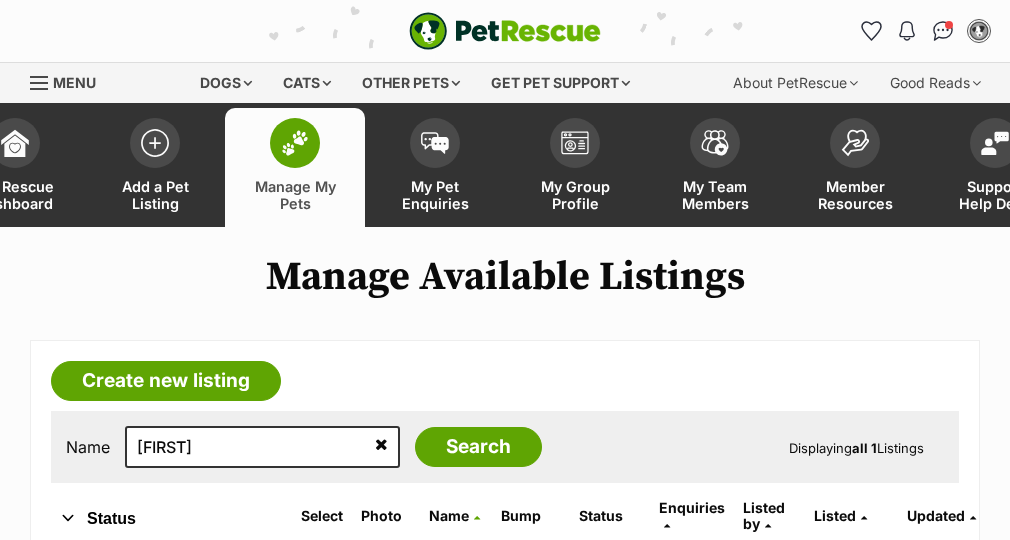 scroll, scrollTop: 0, scrollLeft: 0, axis: both 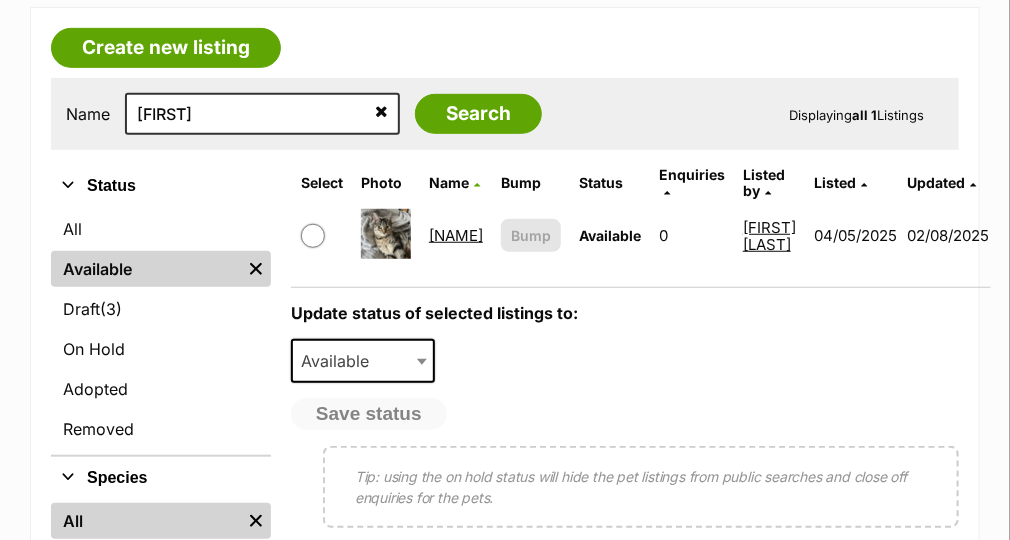 click on "Georgie" at bounding box center [456, 235] 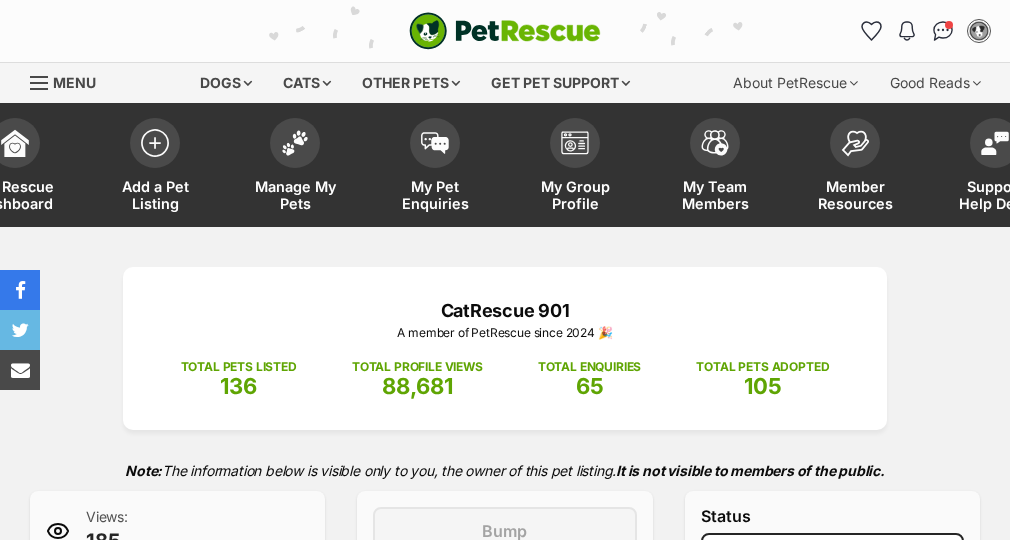 scroll, scrollTop: 0, scrollLeft: 0, axis: both 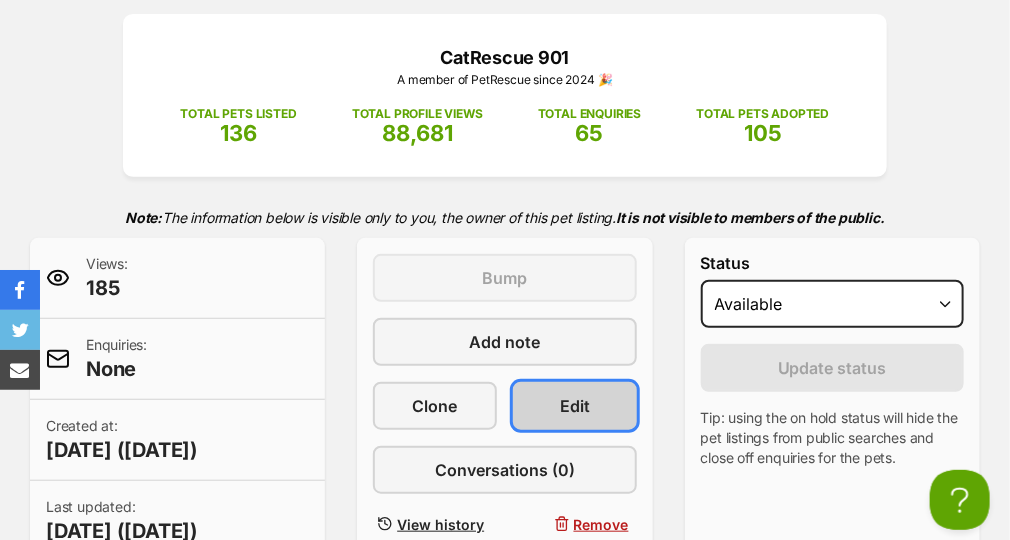 click on "Edit" at bounding box center (575, 406) 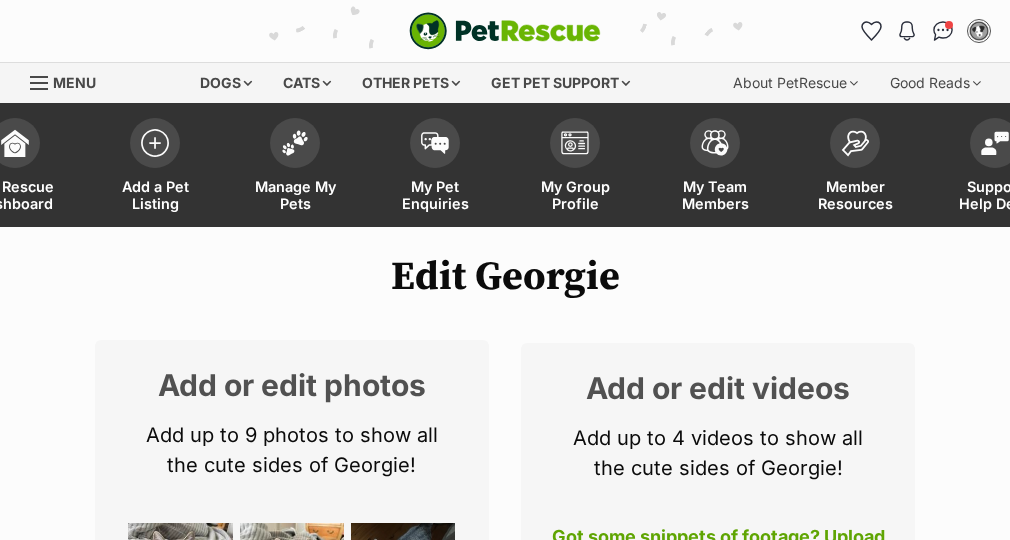 scroll, scrollTop: 0, scrollLeft: 0, axis: both 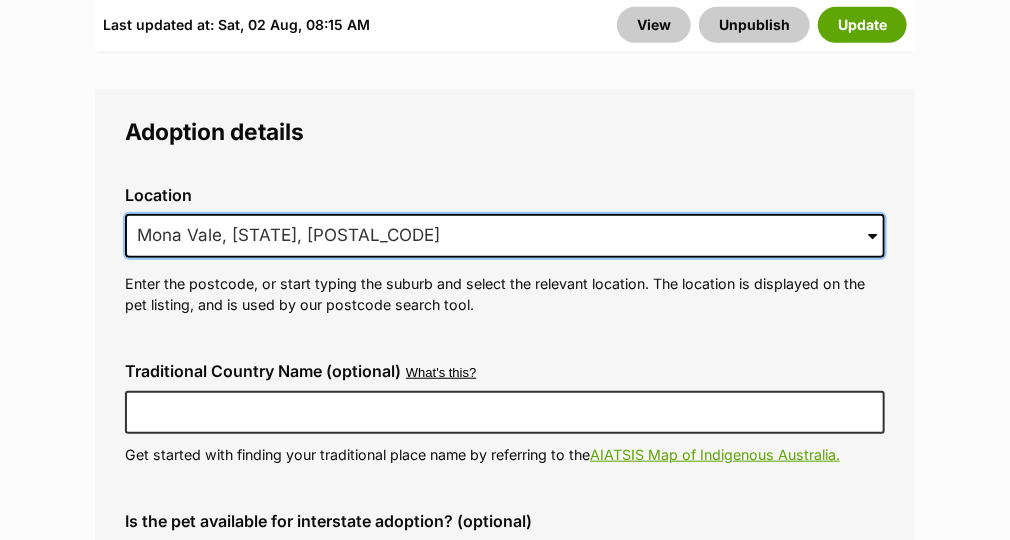 drag, startPoint x: 342, startPoint y: 238, endPoint x: -4, endPoint y: 172, distance: 352.23856 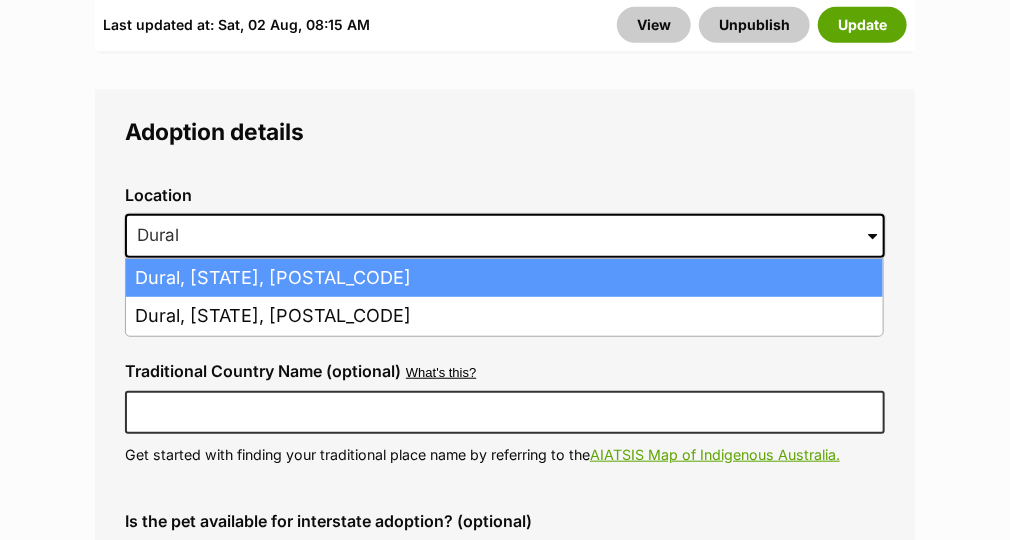 click on "Dural, New South Wales, 2158" at bounding box center [504, 278] 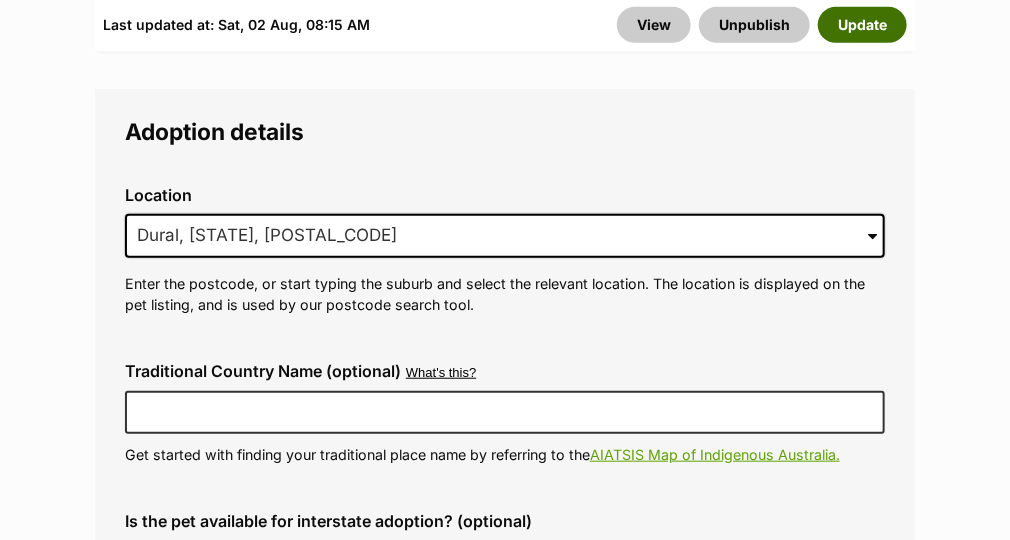 click on "Update" at bounding box center [862, 25] 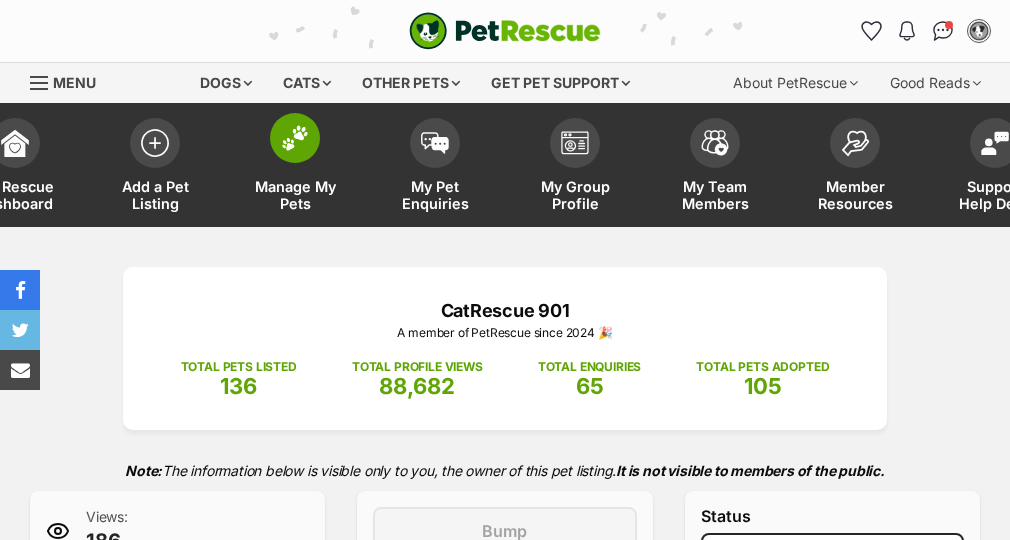 scroll, scrollTop: 0, scrollLeft: 0, axis: both 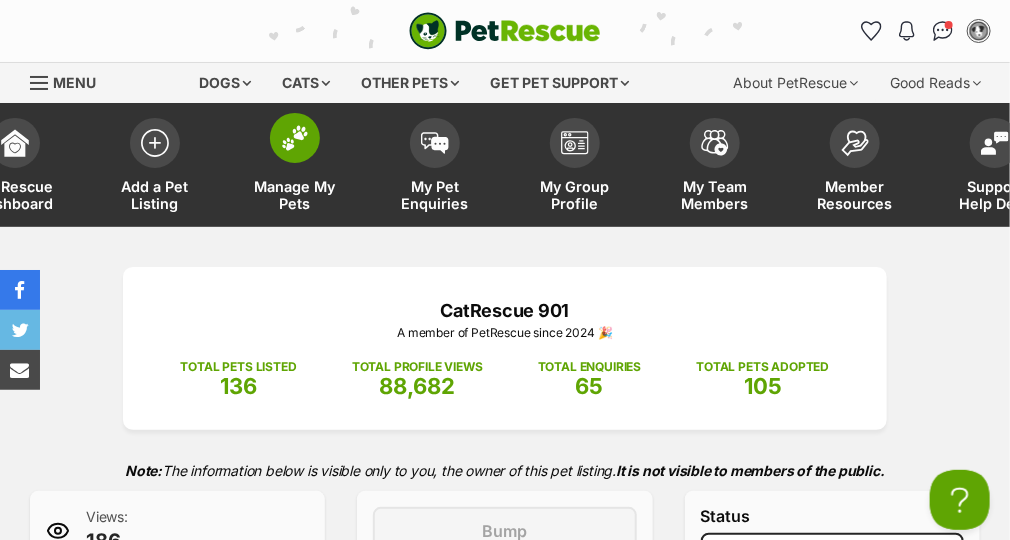 click on "Manage My Pets" at bounding box center [295, 195] 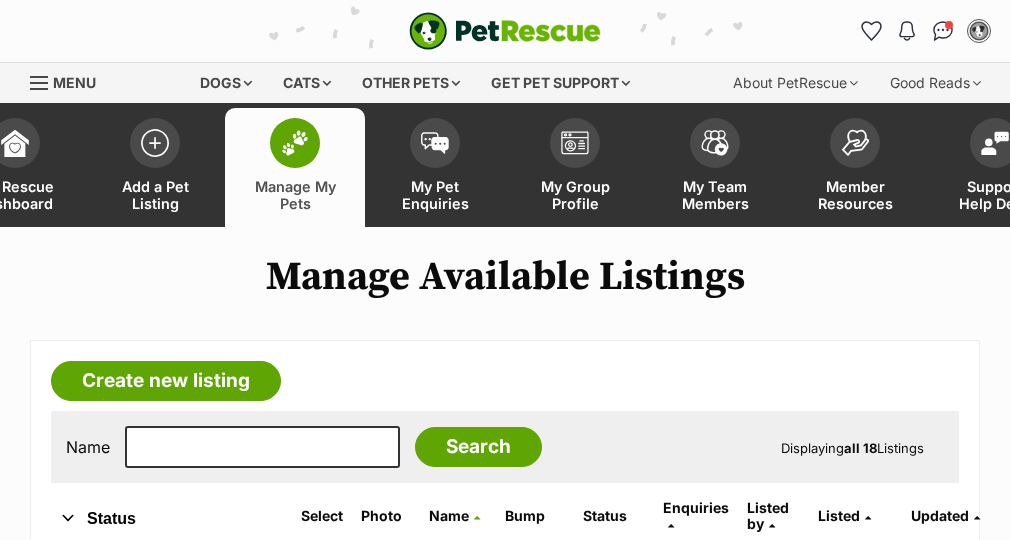 scroll, scrollTop: 0, scrollLeft: 0, axis: both 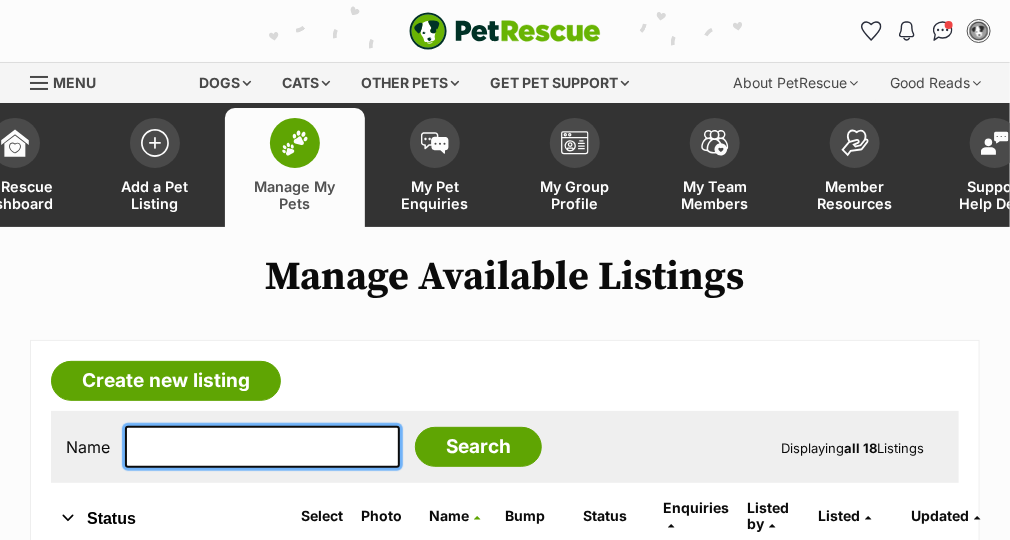 click at bounding box center (262, 447) 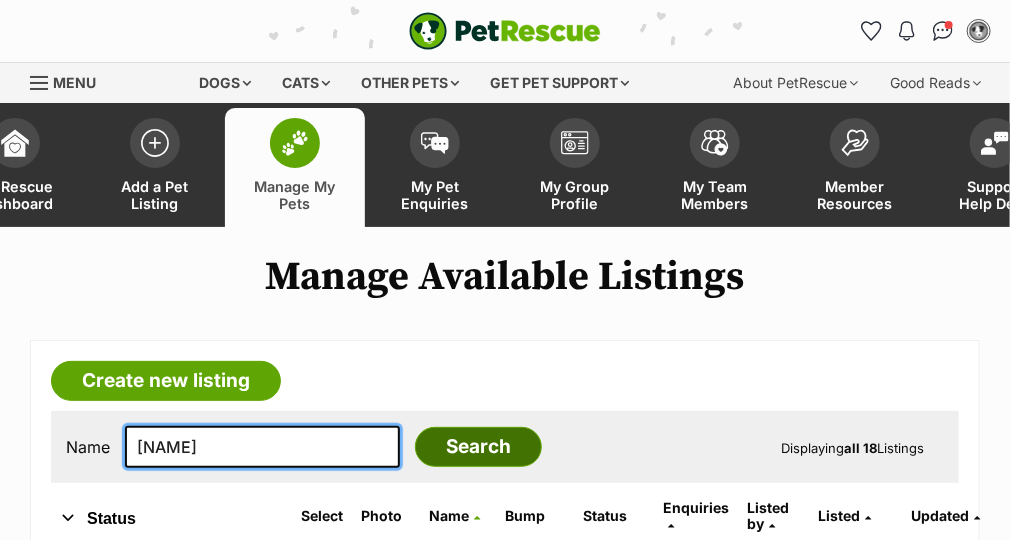 type on "hansel" 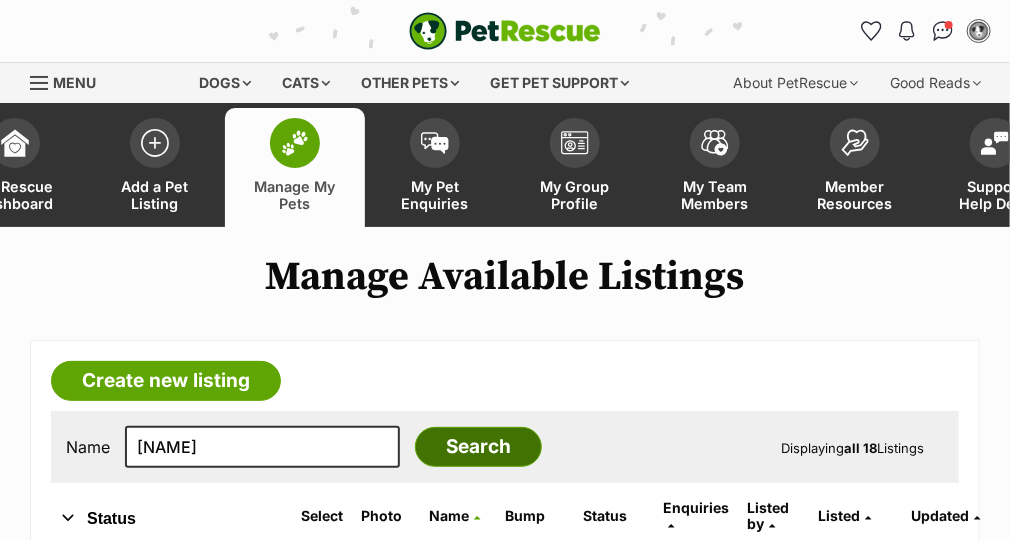 click on "Search" at bounding box center (478, 447) 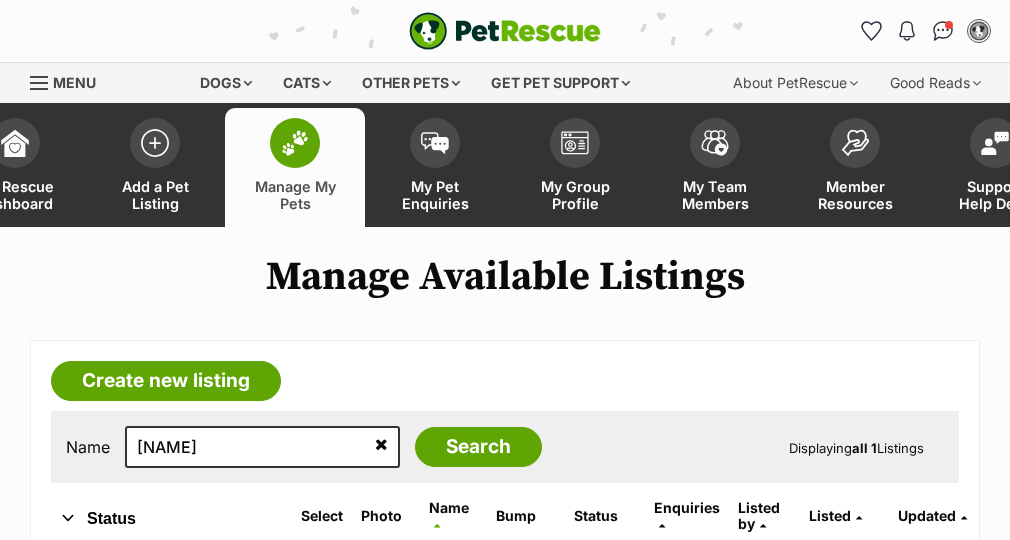 scroll, scrollTop: 0, scrollLeft: 0, axis: both 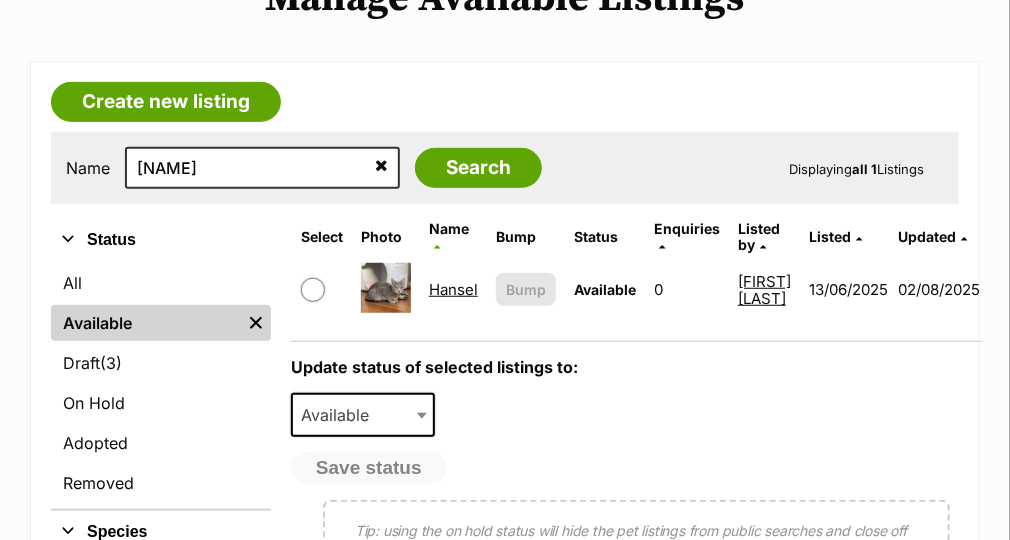 click on "Hansel" at bounding box center [453, 289] 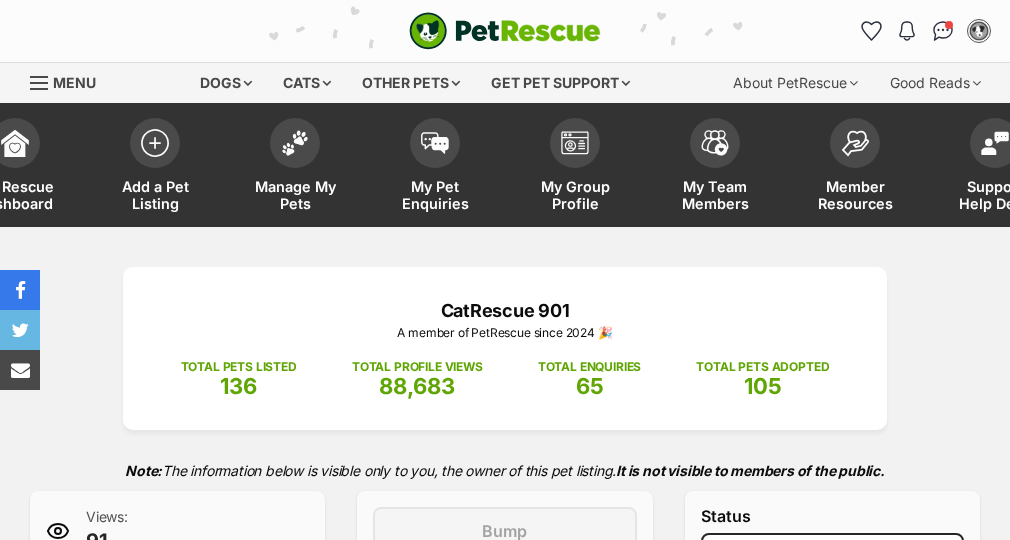 scroll, scrollTop: 0, scrollLeft: 0, axis: both 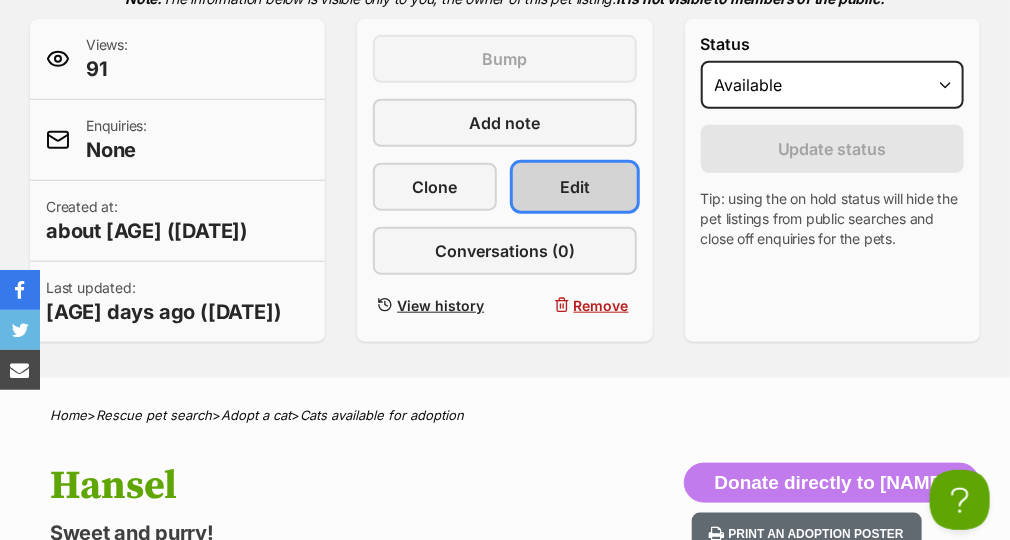 click on "Edit" at bounding box center [575, 187] 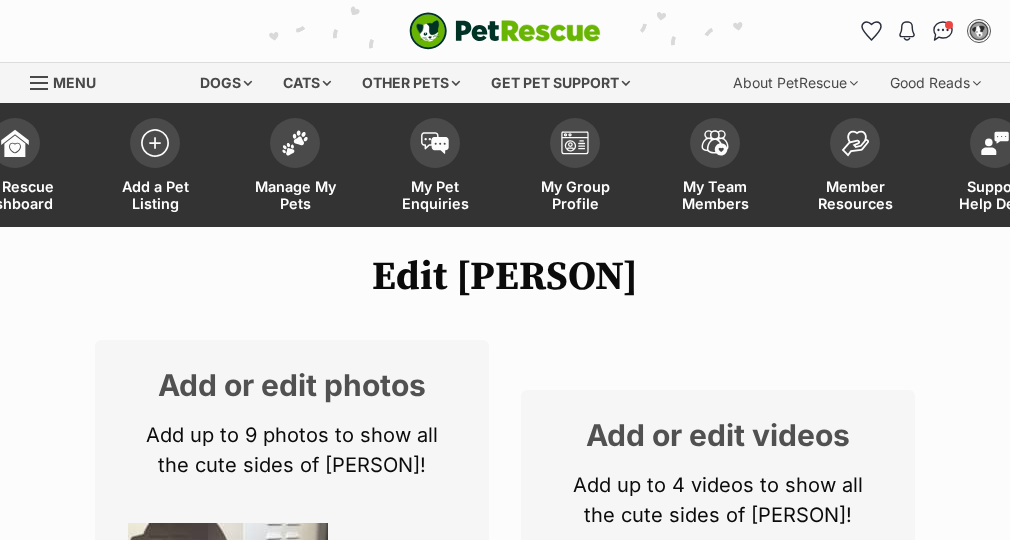 scroll, scrollTop: 0, scrollLeft: 0, axis: both 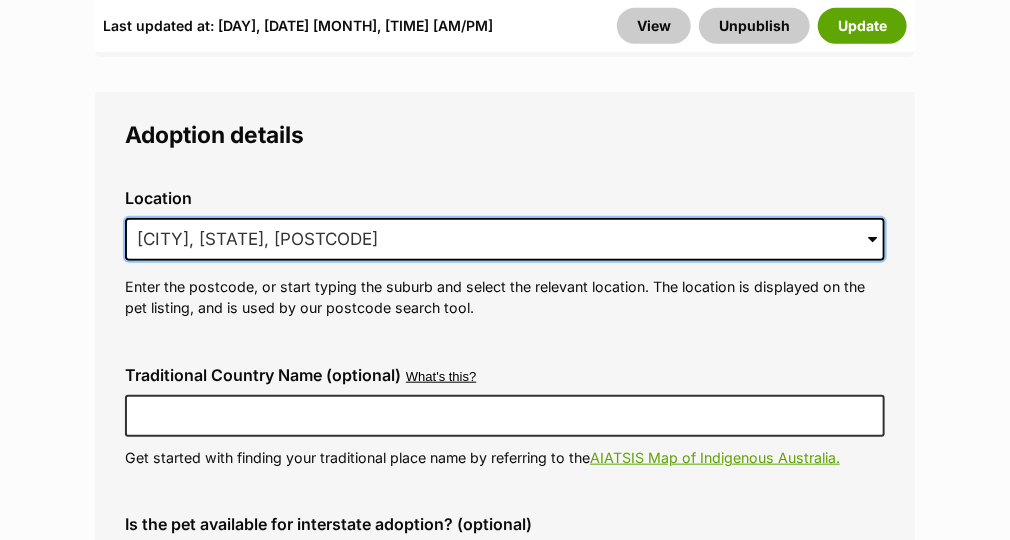 drag, startPoint x: 361, startPoint y: 239, endPoint x: 84, endPoint y: 186, distance: 282.0248 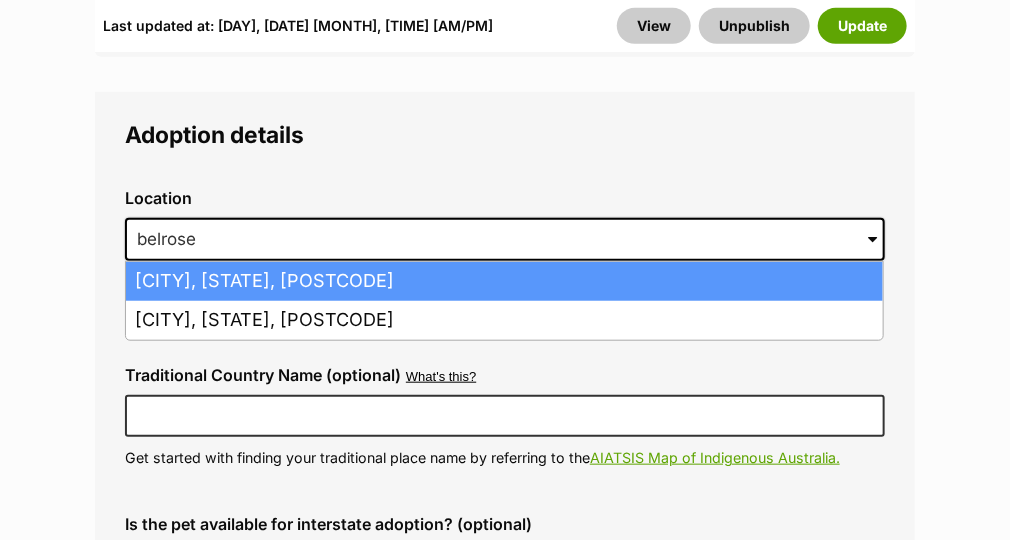 click on "Belrose, New South Wales, 2085" at bounding box center (504, 281) 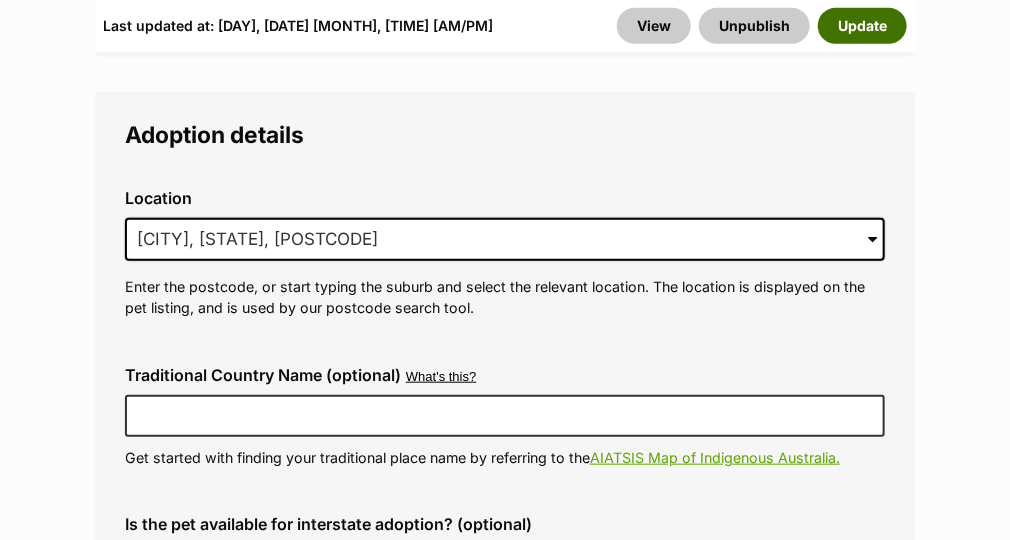 click on "Update" at bounding box center (862, 25) 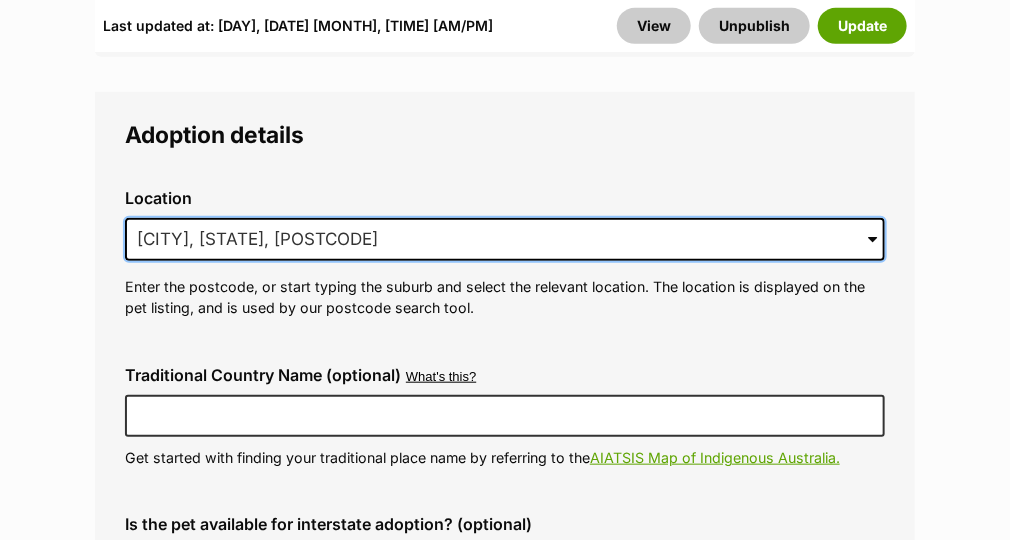 drag, startPoint x: 441, startPoint y: 232, endPoint x: 110, endPoint y: 231, distance: 331.0015 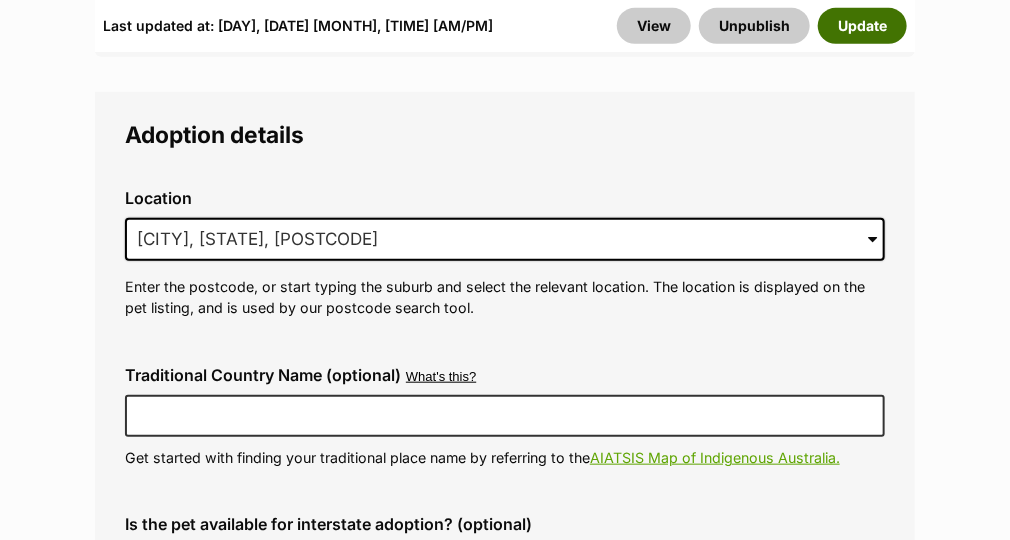 click on "Update" at bounding box center [862, 25] 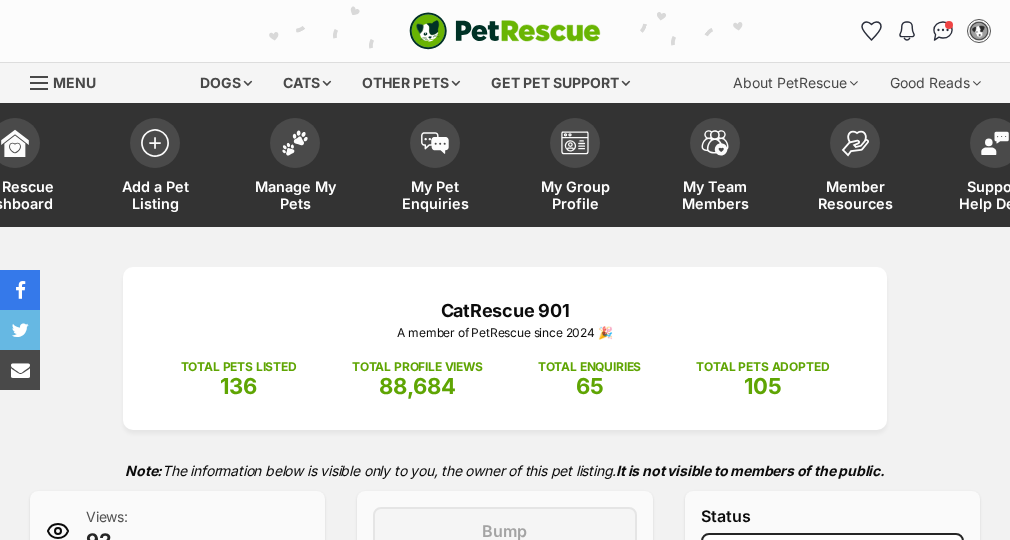 scroll, scrollTop: 0, scrollLeft: 0, axis: both 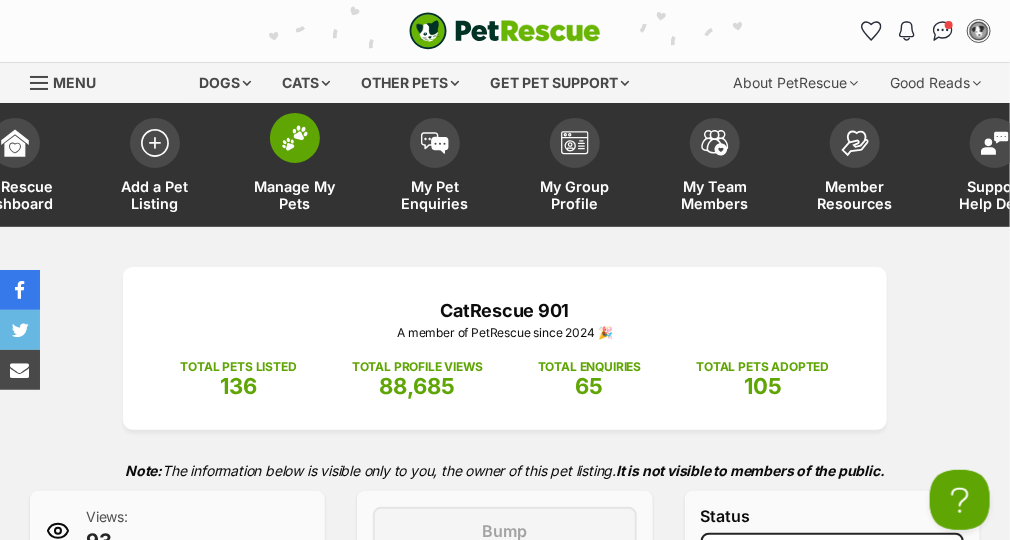 click on "Manage My Pets" at bounding box center [295, 195] 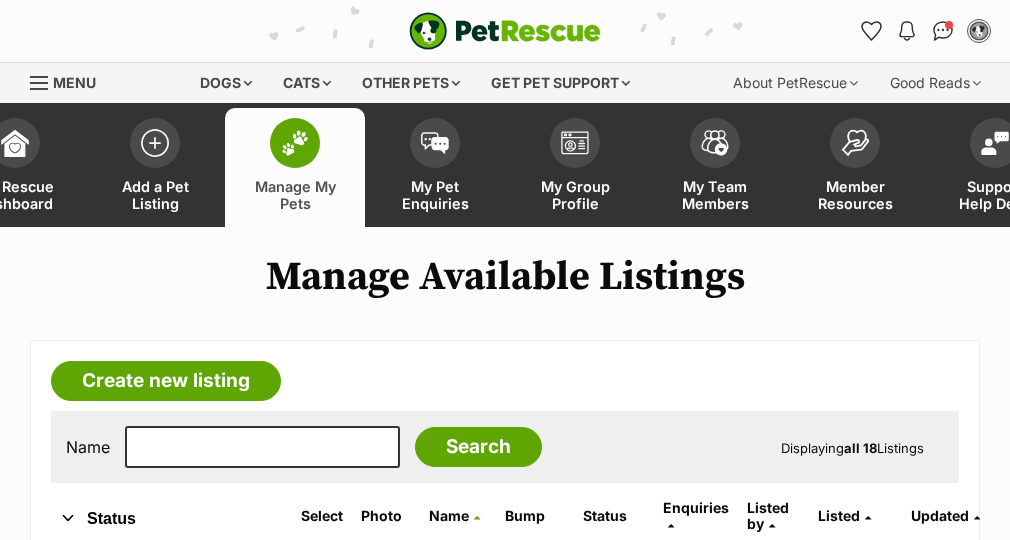 scroll, scrollTop: 0, scrollLeft: 0, axis: both 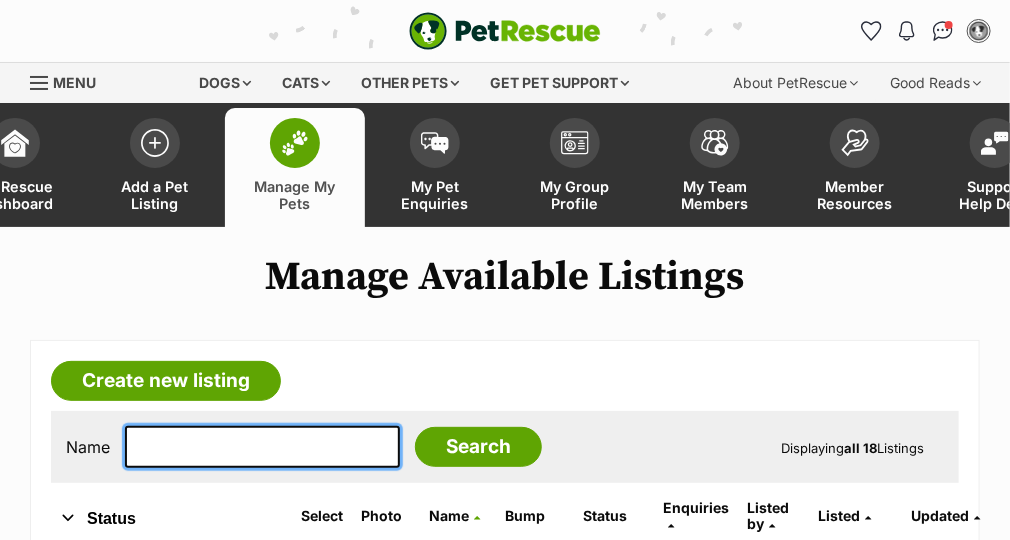 click at bounding box center [262, 447] 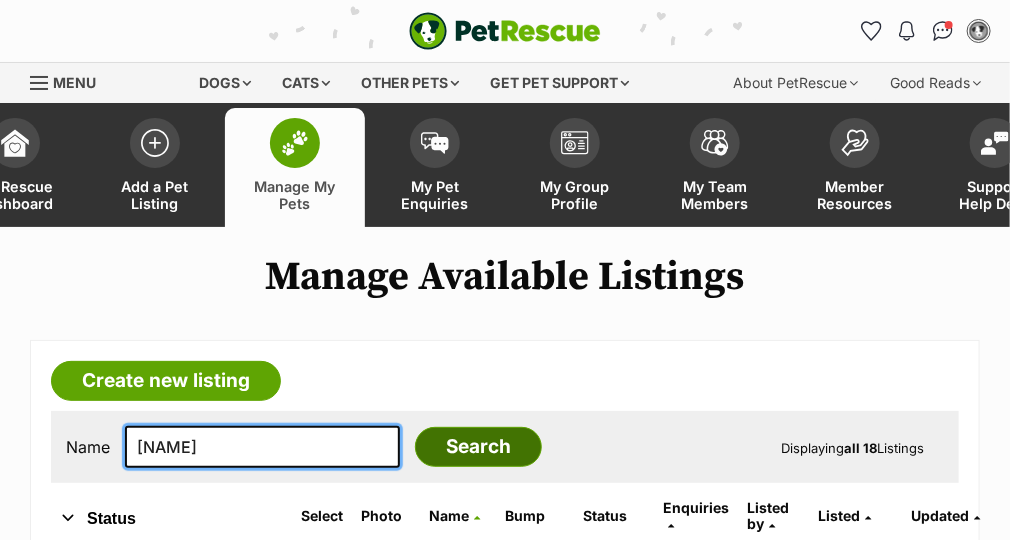 type on "[NAME]" 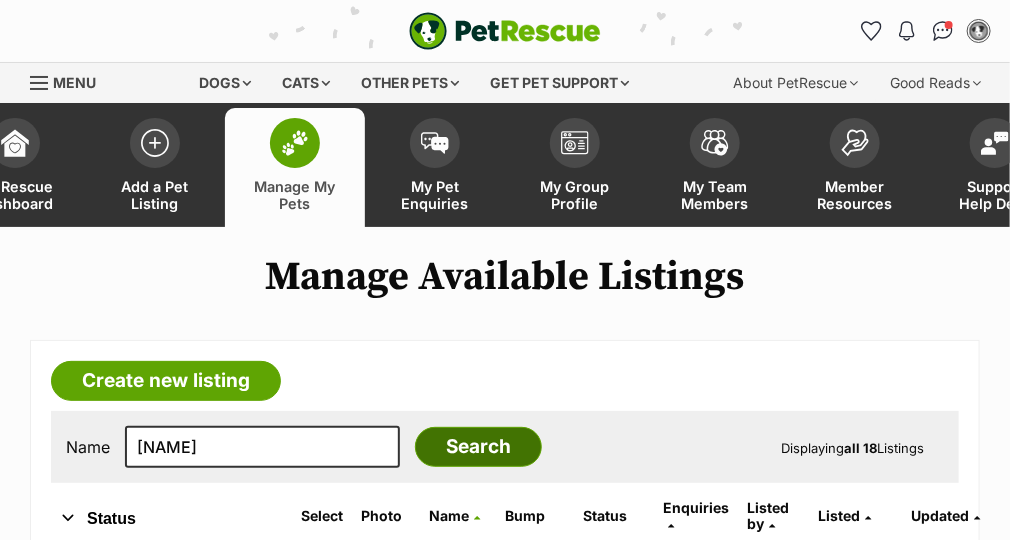 click on "Search" at bounding box center [478, 447] 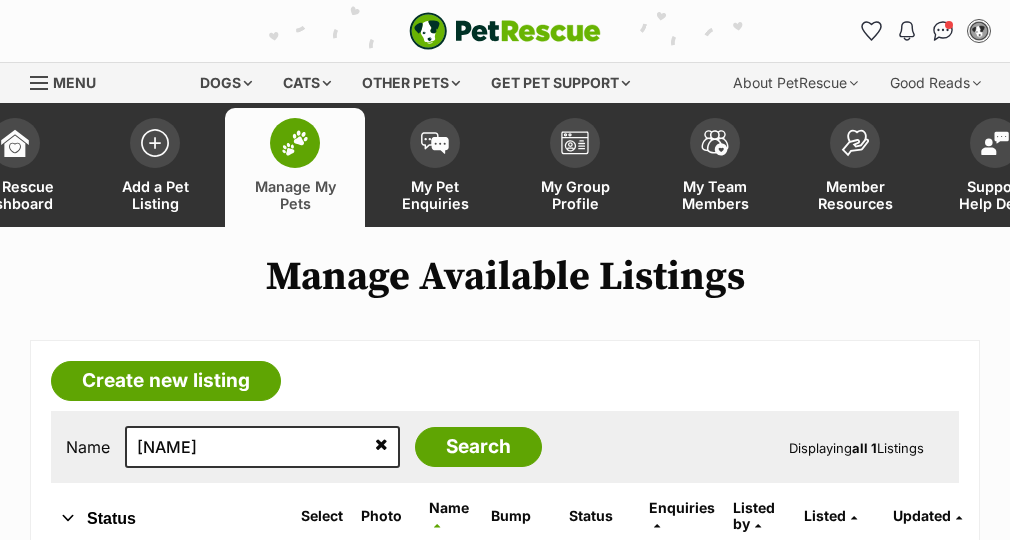 scroll, scrollTop: 0, scrollLeft: 0, axis: both 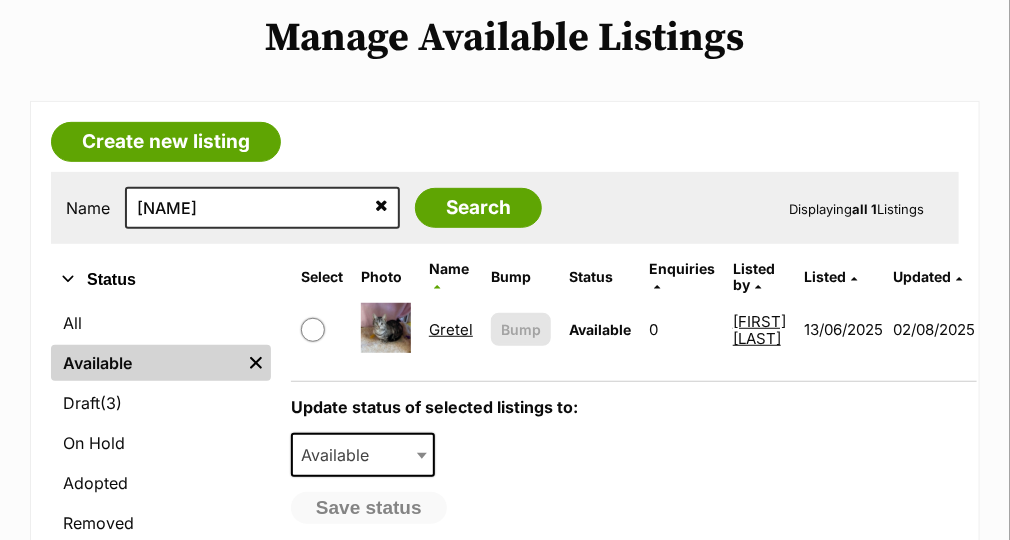 click on "Gretel" at bounding box center [451, 329] 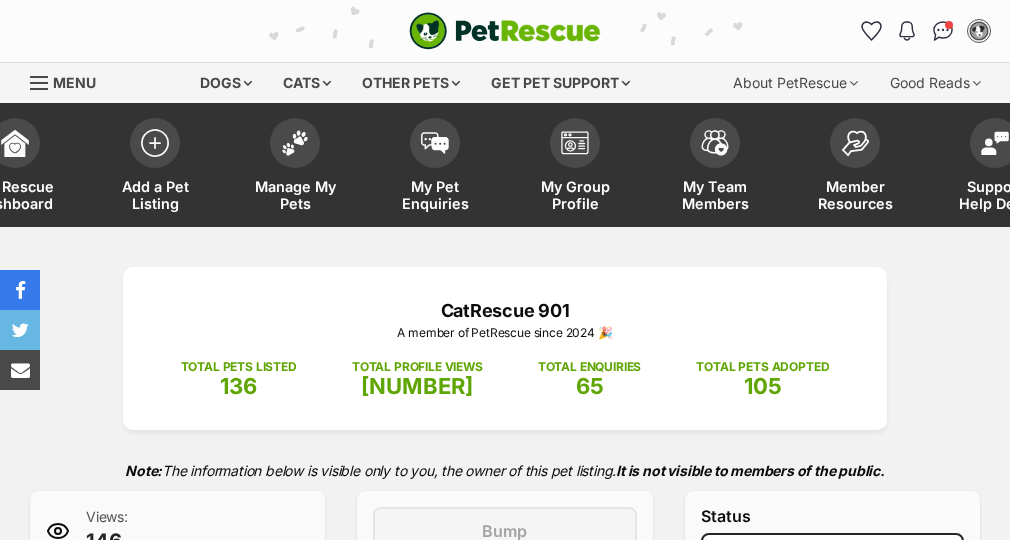 scroll, scrollTop: 472, scrollLeft: 0, axis: vertical 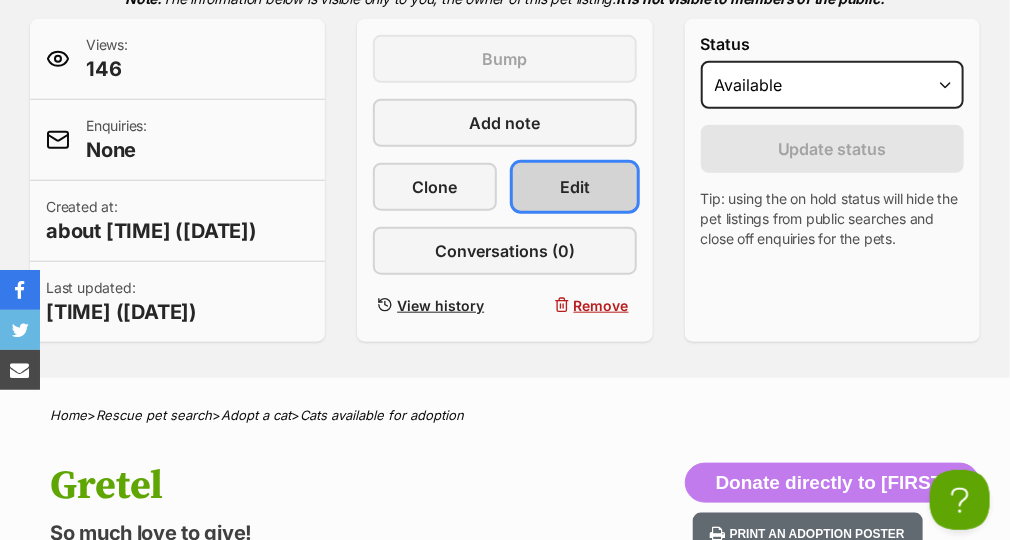 click on "Edit" at bounding box center [575, 187] 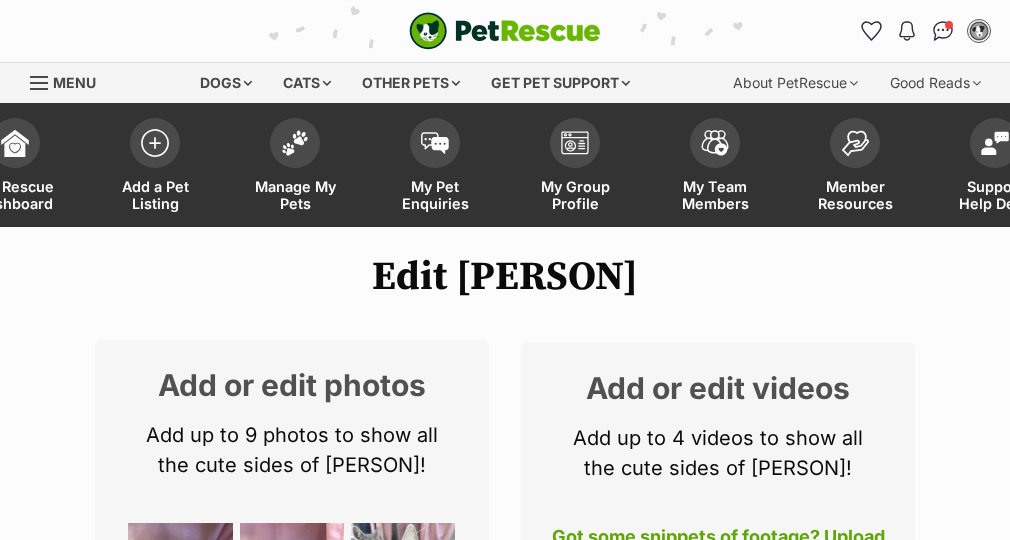 scroll, scrollTop: 0, scrollLeft: 0, axis: both 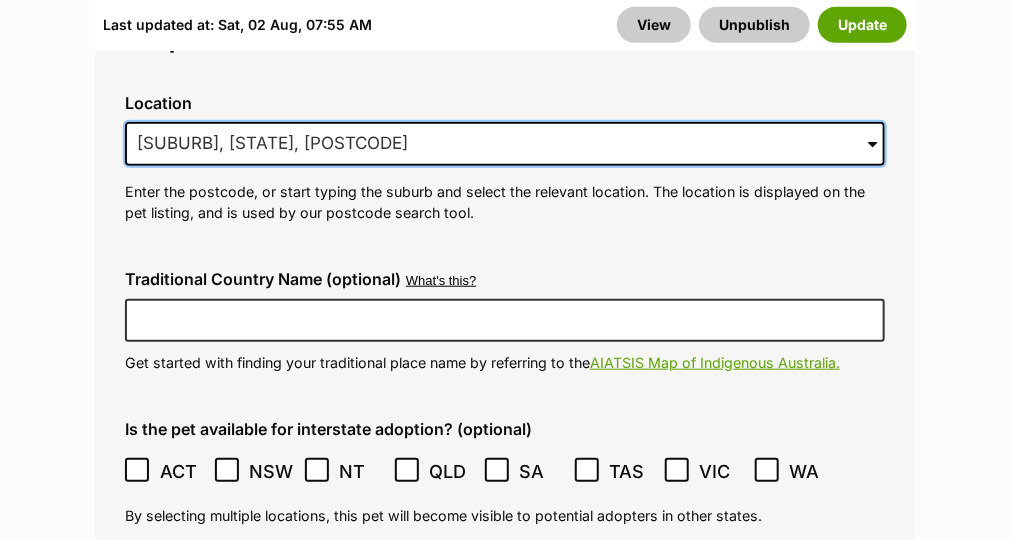 drag, startPoint x: 334, startPoint y: 139, endPoint x: 86, endPoint y: 103, distance: 250.59929 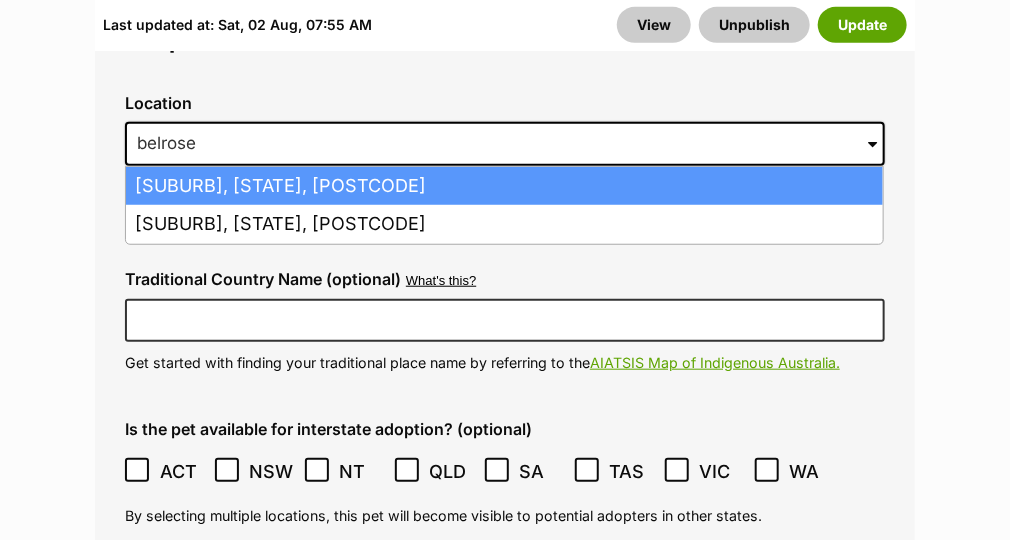 click on "Belrose, New South Wales, 2085" at bounding box center [504, 186] 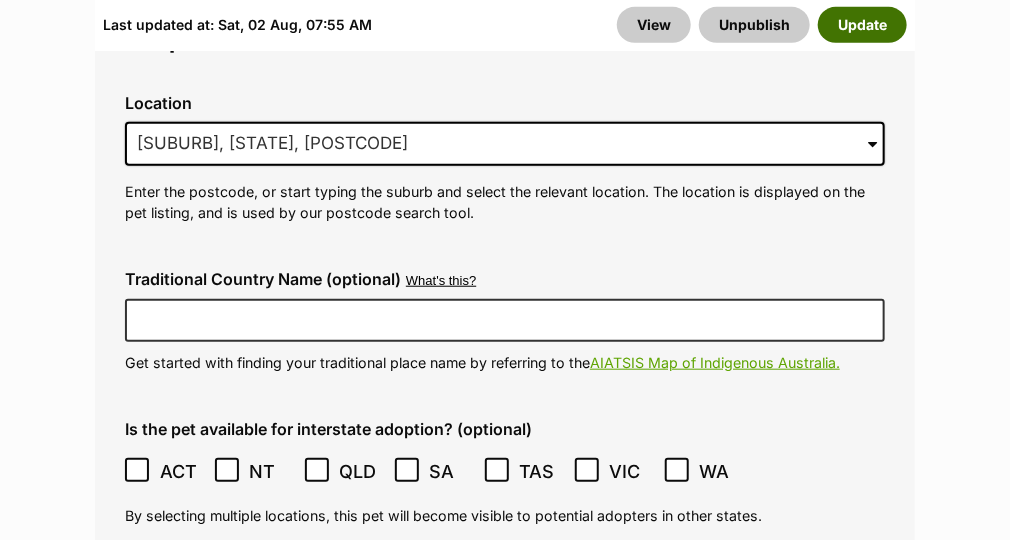 click on "Update" at bounding box center [862, 25] 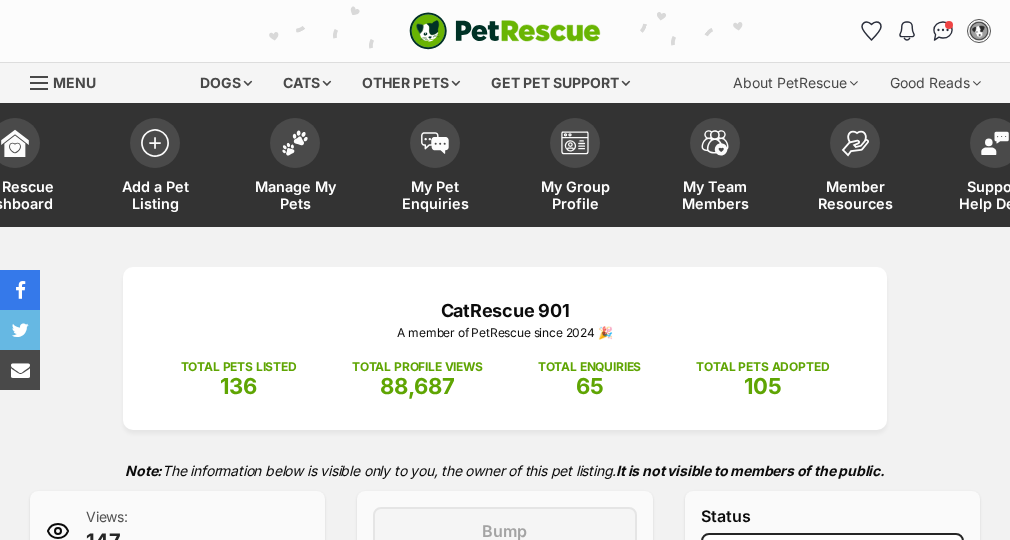 scroll, scrollTop: 0, scrollLeft: 0, axis: both 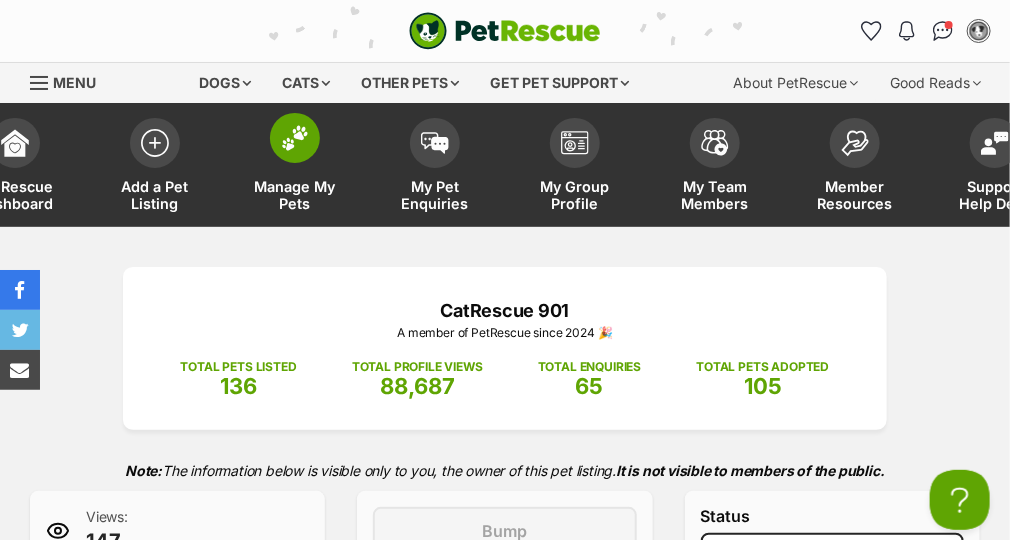 click on "Manage My Pets" at bounding box center (295, 167) 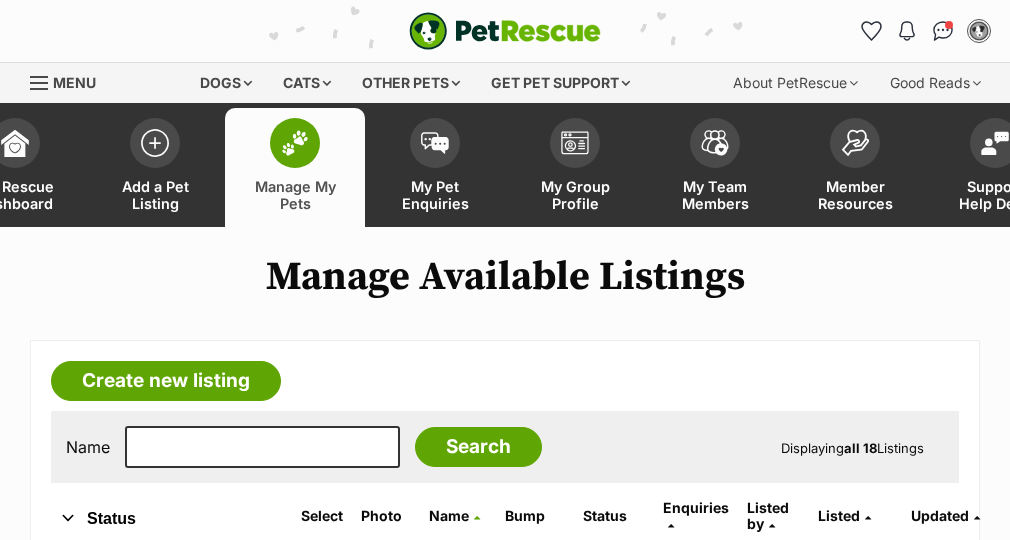 scroll, scrollTop: 0, scrollLeft: 0, axis: both 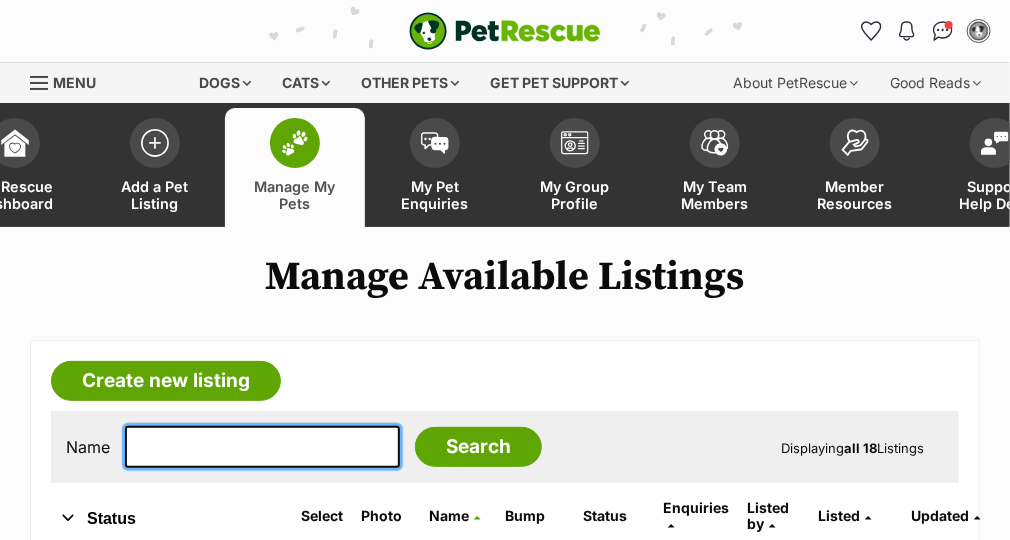 click at bounding box center (262, 447) 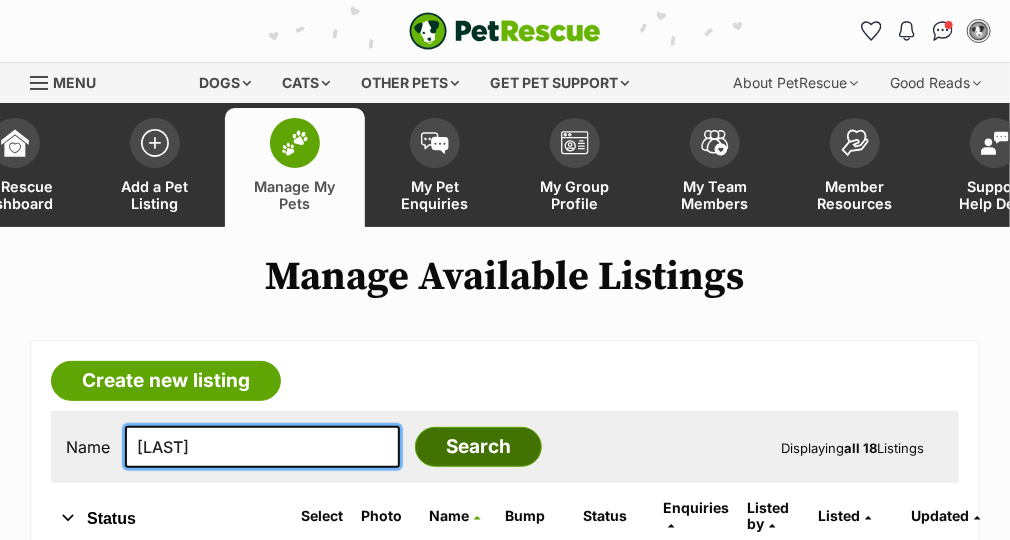 type on "[NAME]" 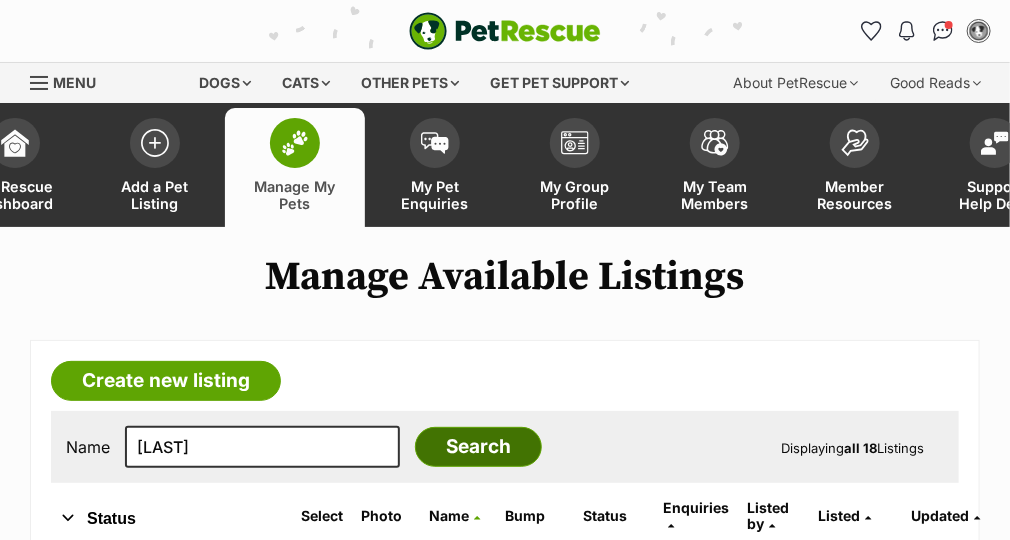 click on "Search" at bounding box center (478, 447) 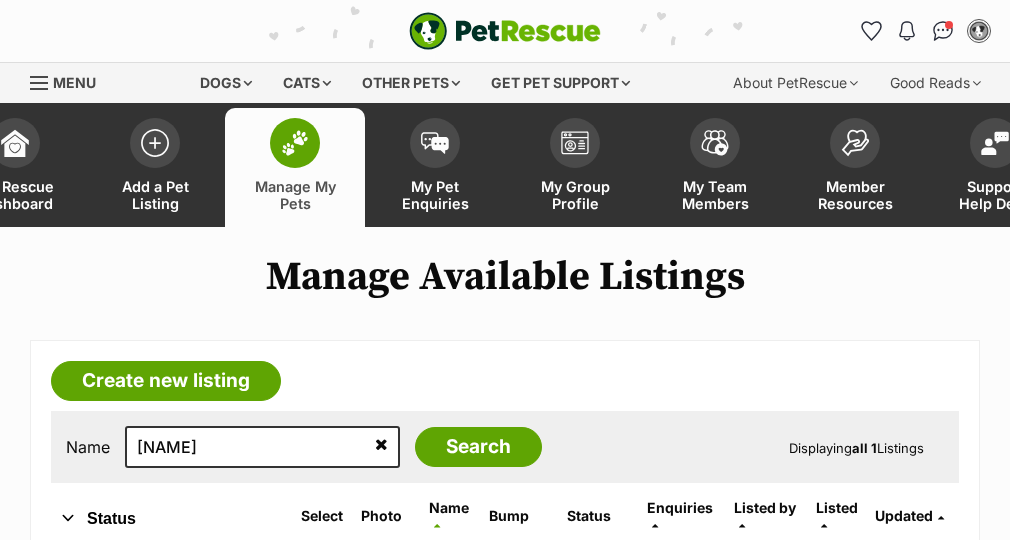 scroll, scrollTop: 0, scrollLeft: 0, axis: both 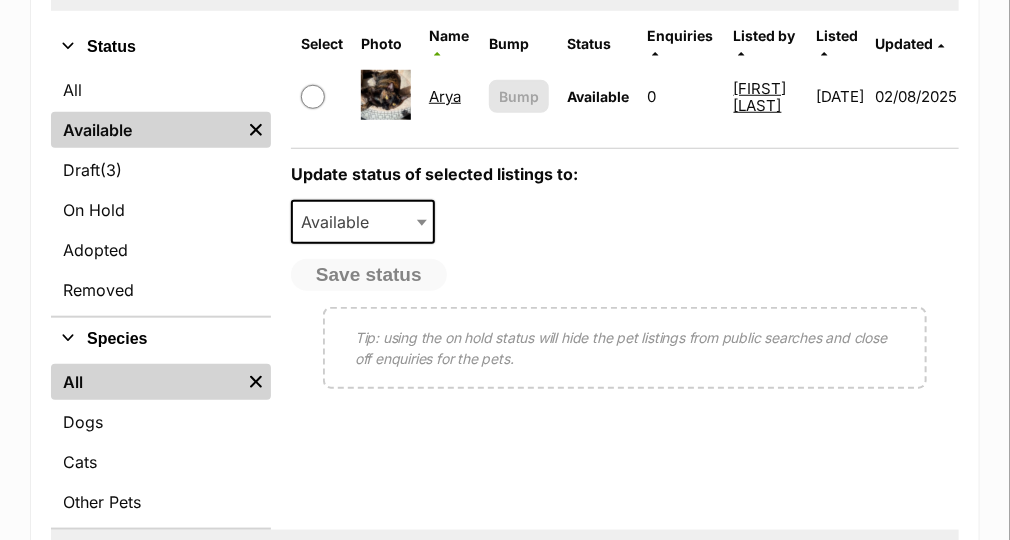 click on "Arya" at bounding box center (445, 96) 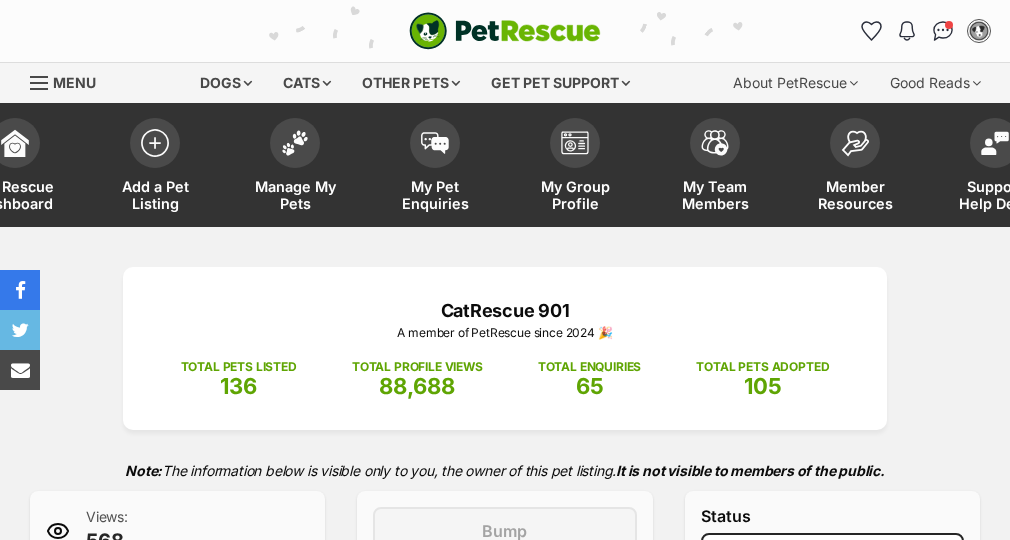 scroll, scrollTop: 0, scrollLeft: 0, axis: both 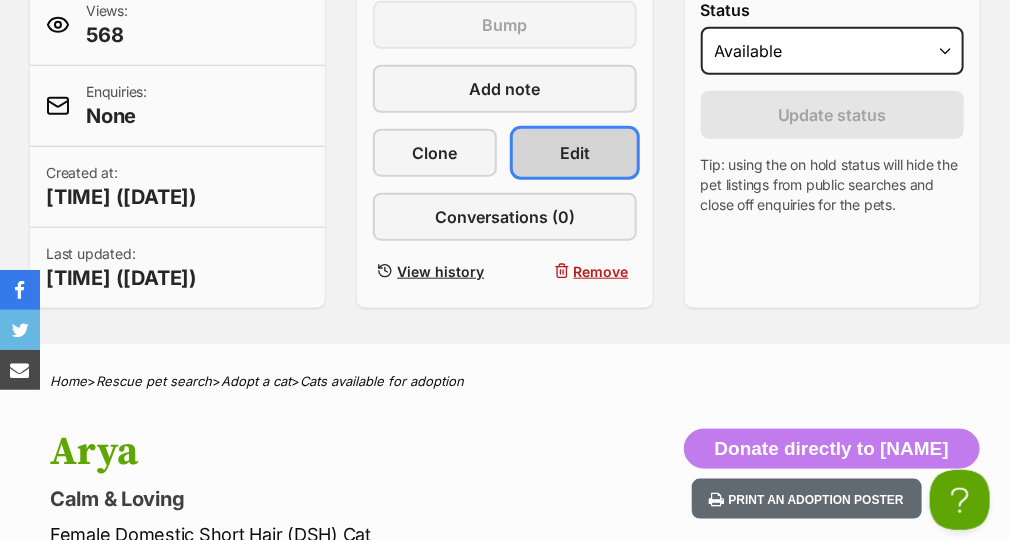 click on "Edit" at bounding box center (575, 153) 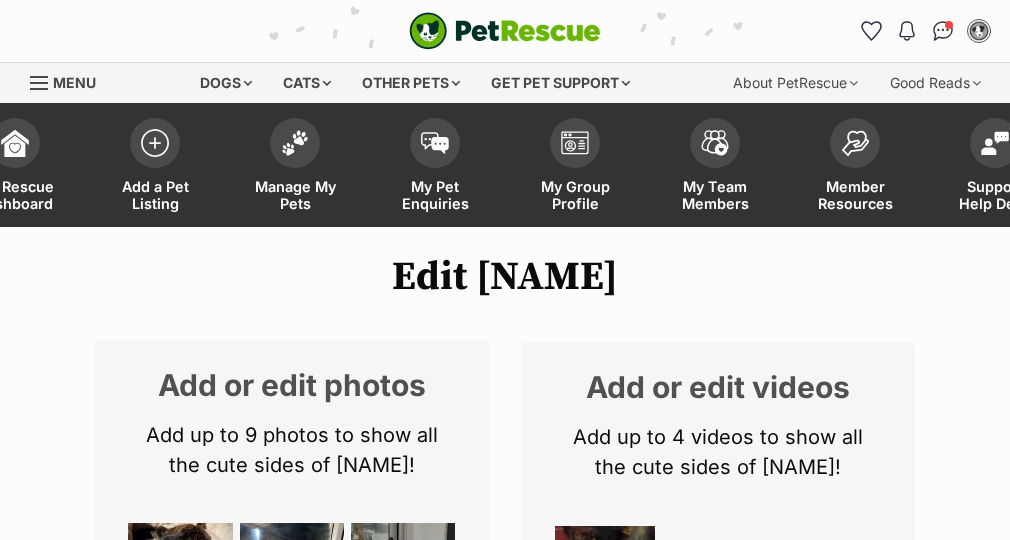 scroll, scrollTop: 0, scrollLeft: 0, axis: both 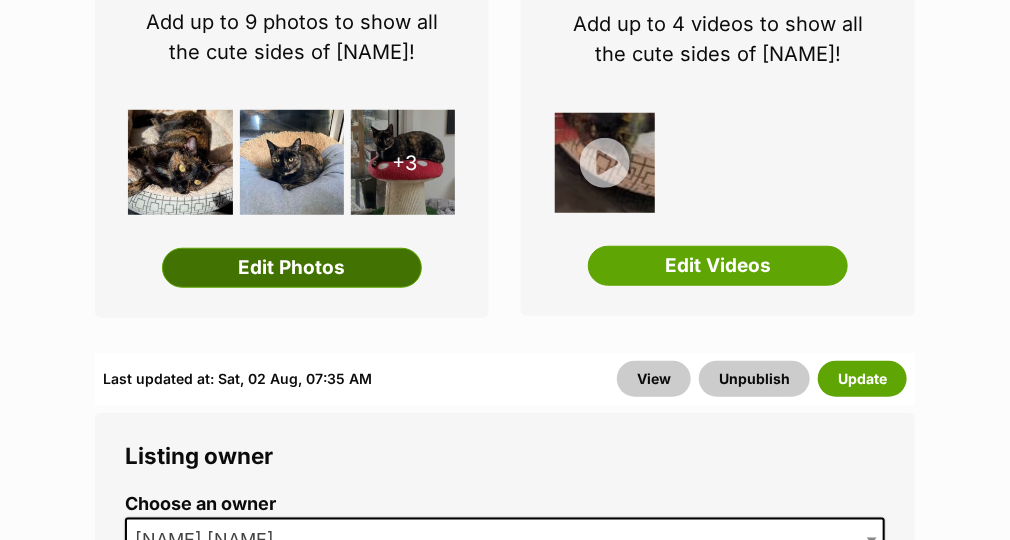 click on "Edit Photos" at bounding box center [292, 268] 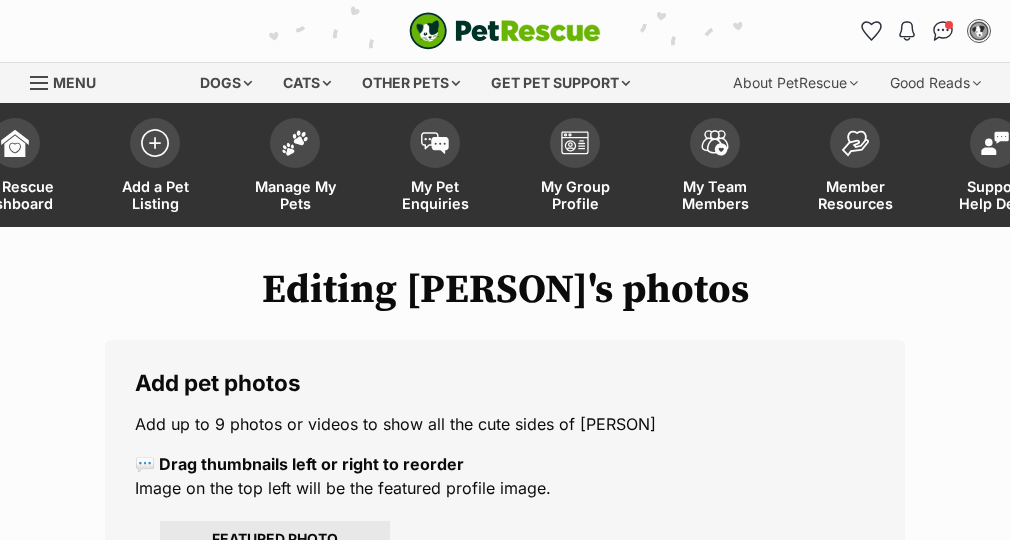 scroll, scrollTop: 0, scrollLeft: 0, axis: both 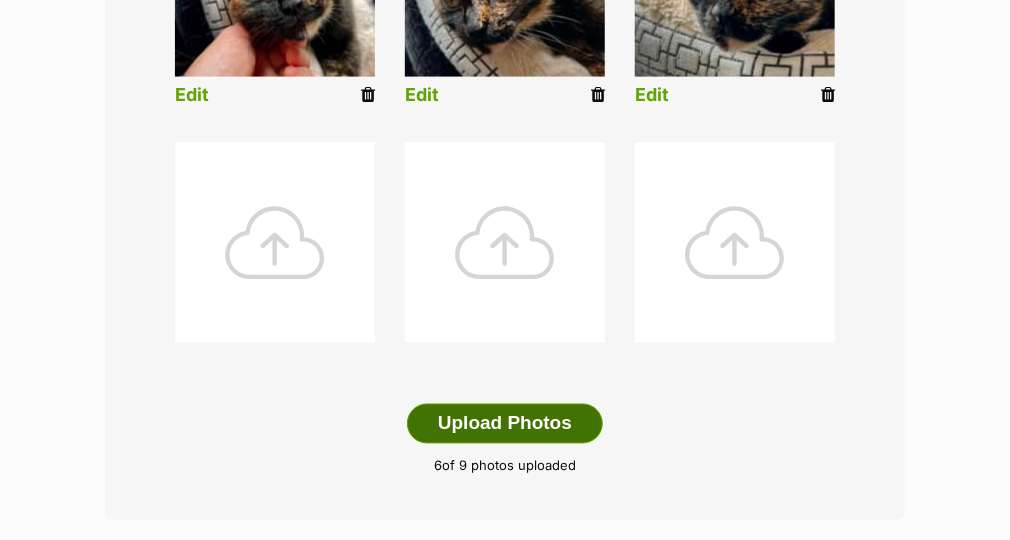 click on "Upload Photos" at bounding box center [505, 424] 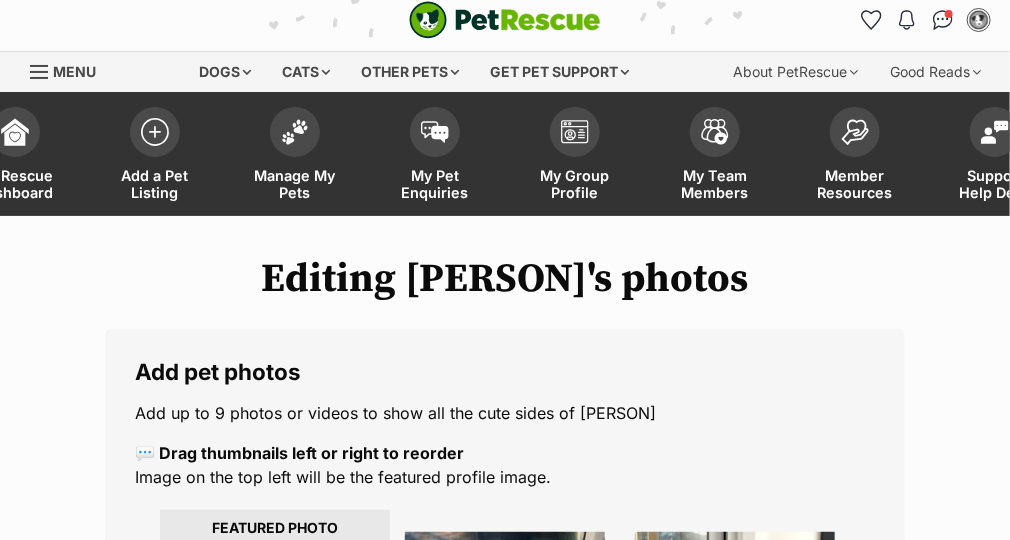scroll, scrollTop: 0, scrollLeft: 0, axis: both 